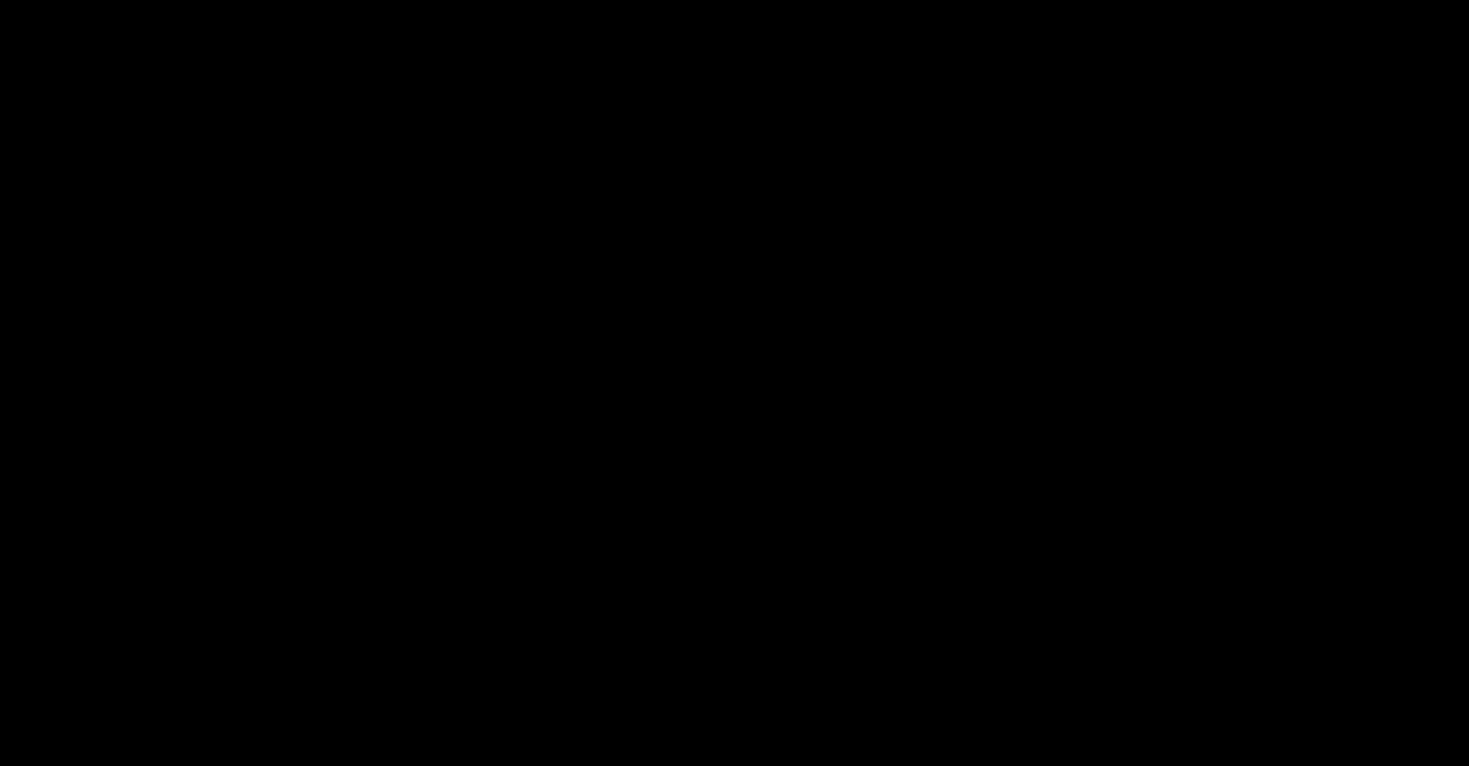 scroll, scrollTop: 0, scrollLeft: 0, axis: both 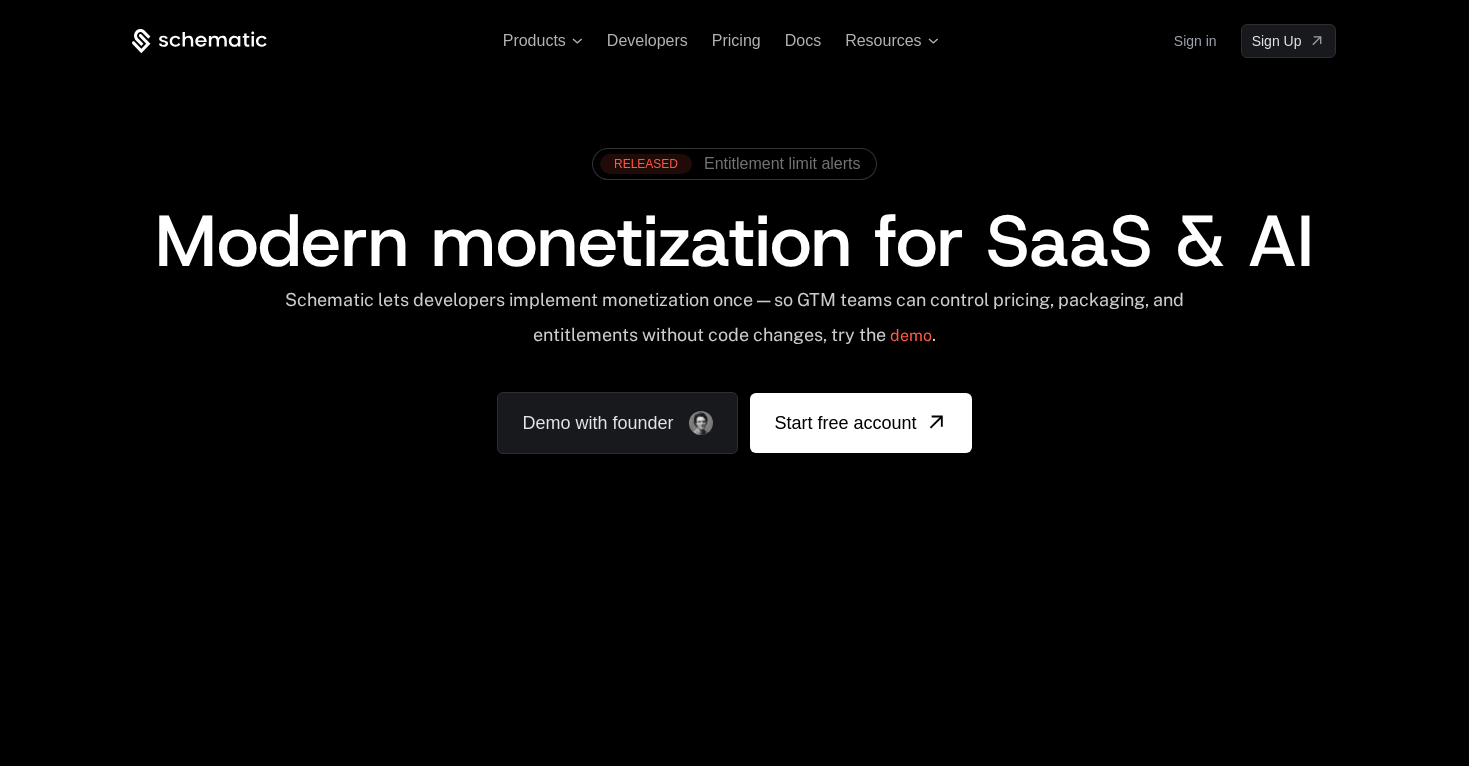 click on "Sign in" at bounding box center (1195, 41) 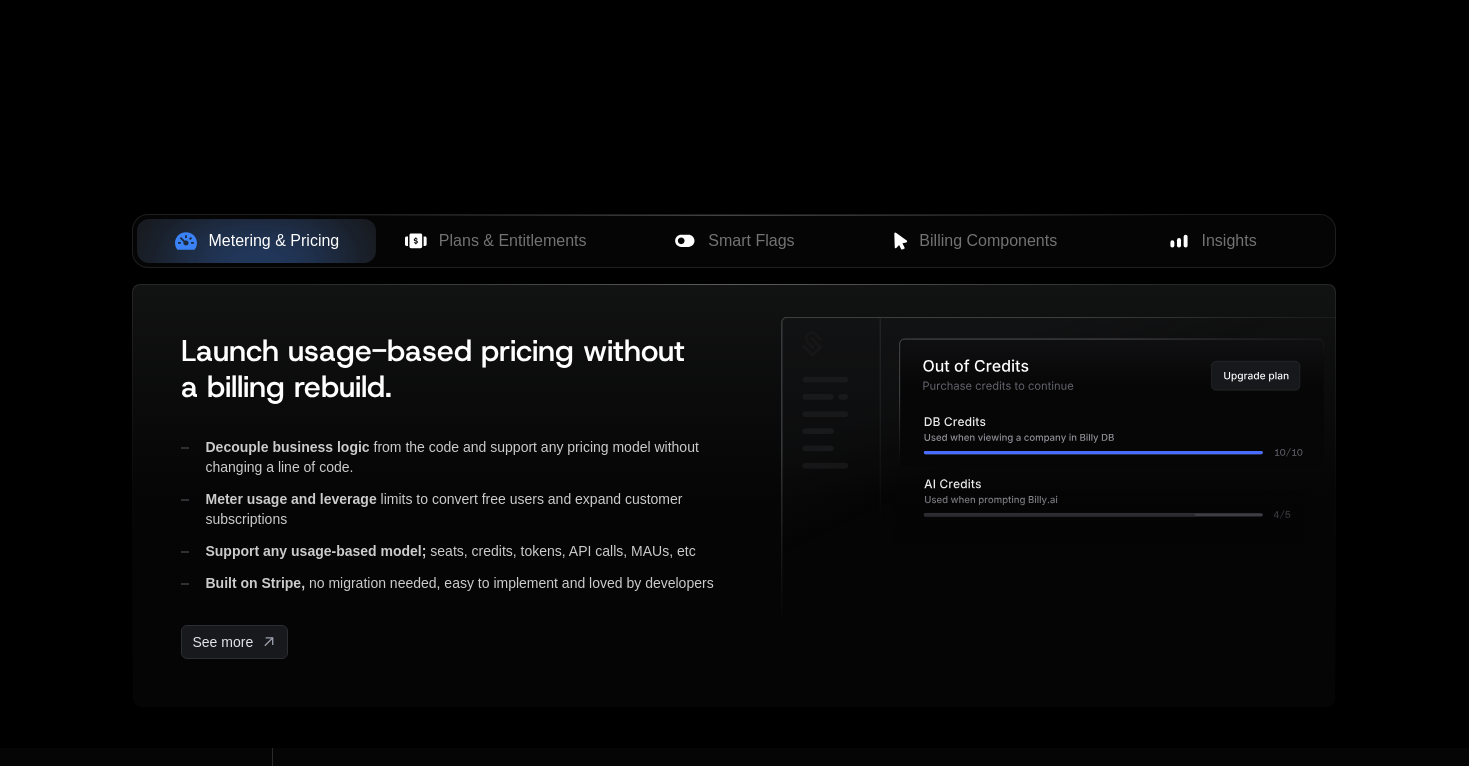 scroll, scrollTop: 786, scrollLeft: 0, axis: vertical 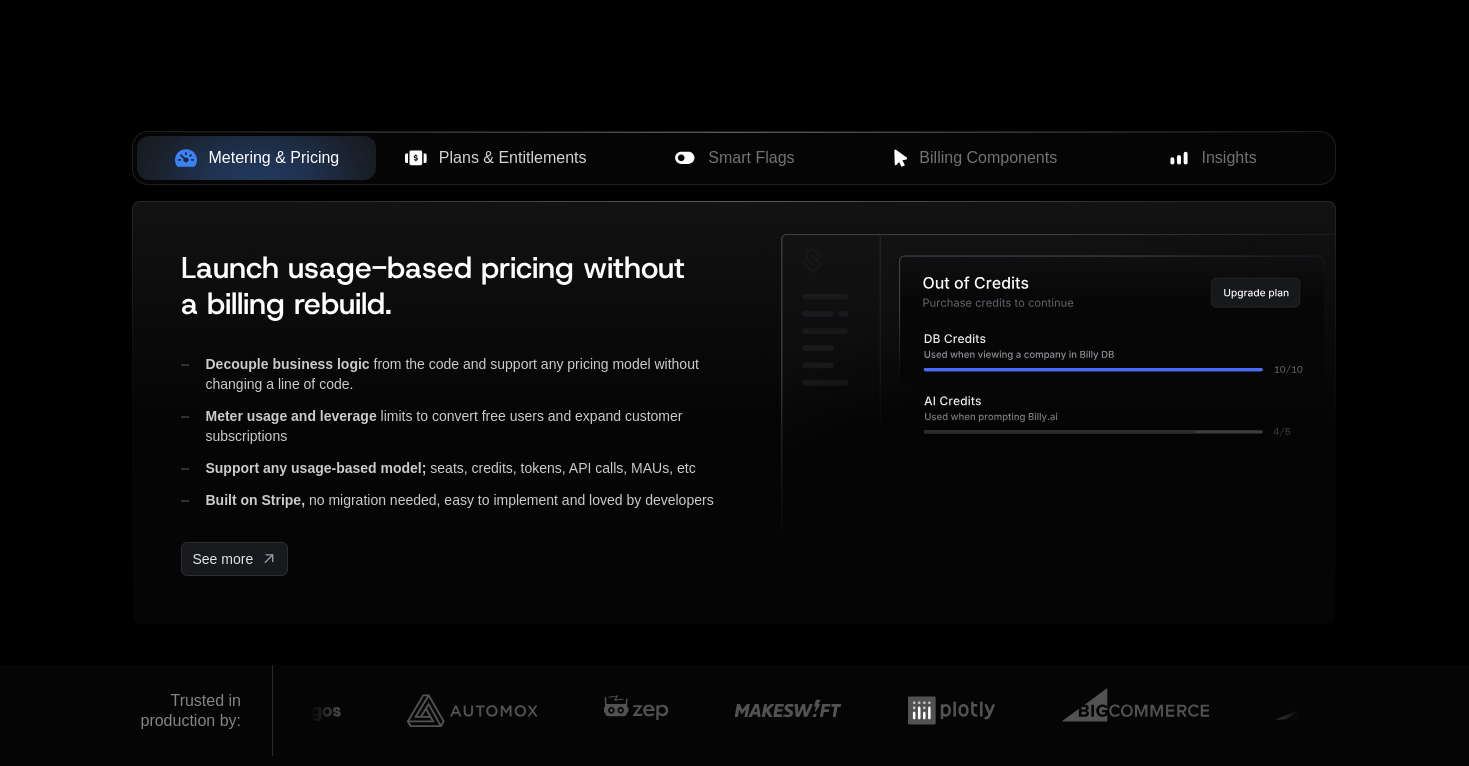 click on "Plans & Entitlements" at bounding box center (513, 158) 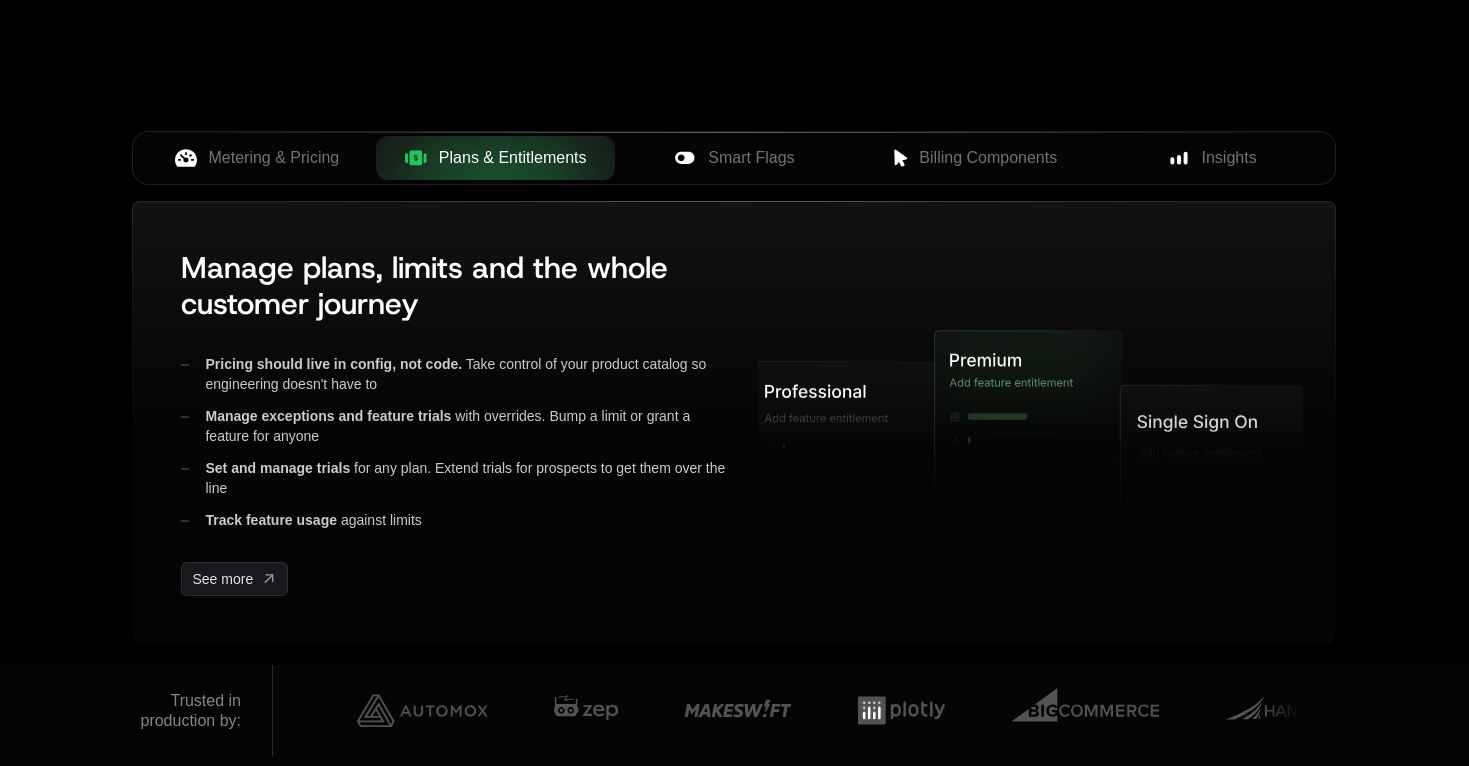 click at bounding box center (734, 132) 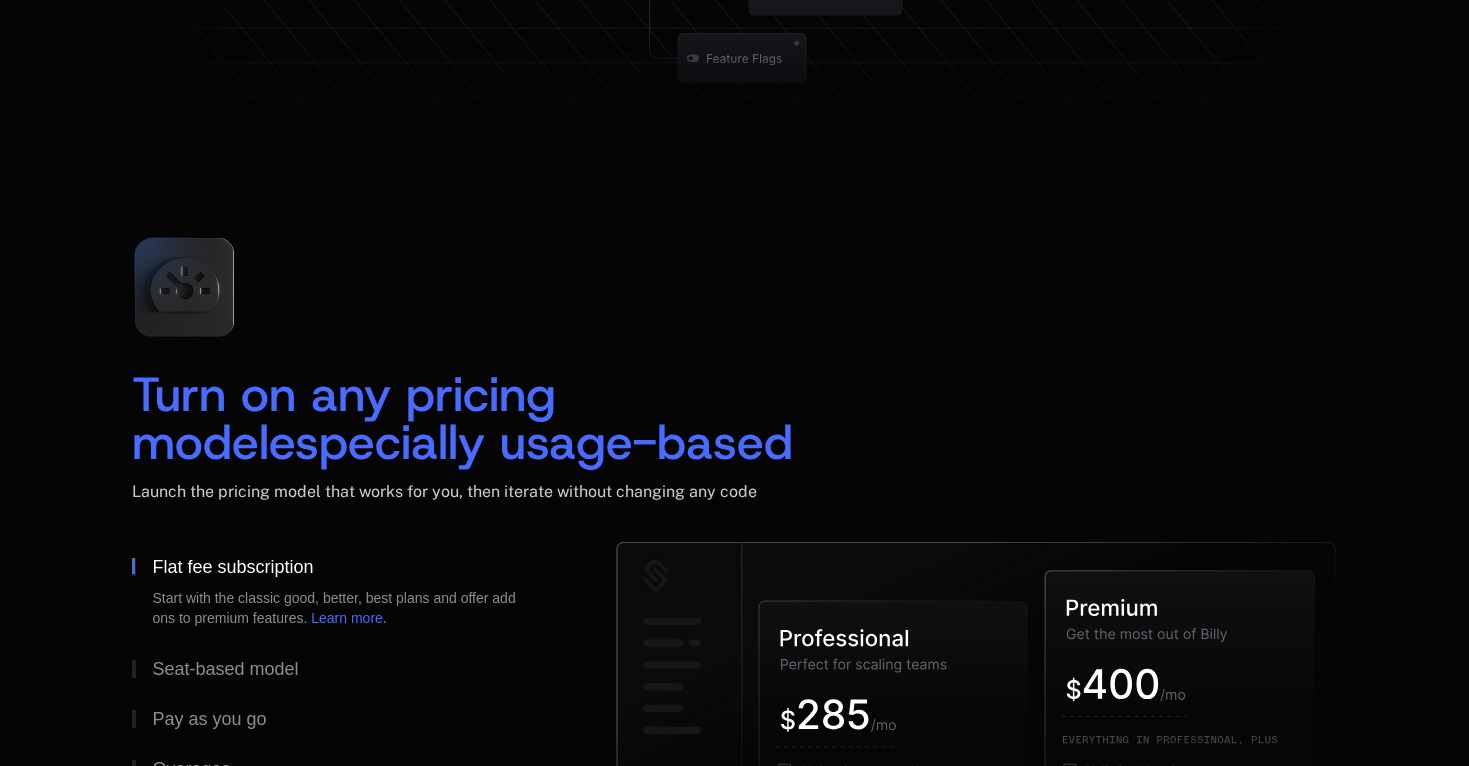 scroll, scrollTop: 2730, scrollLeft: 0, axis: vertical 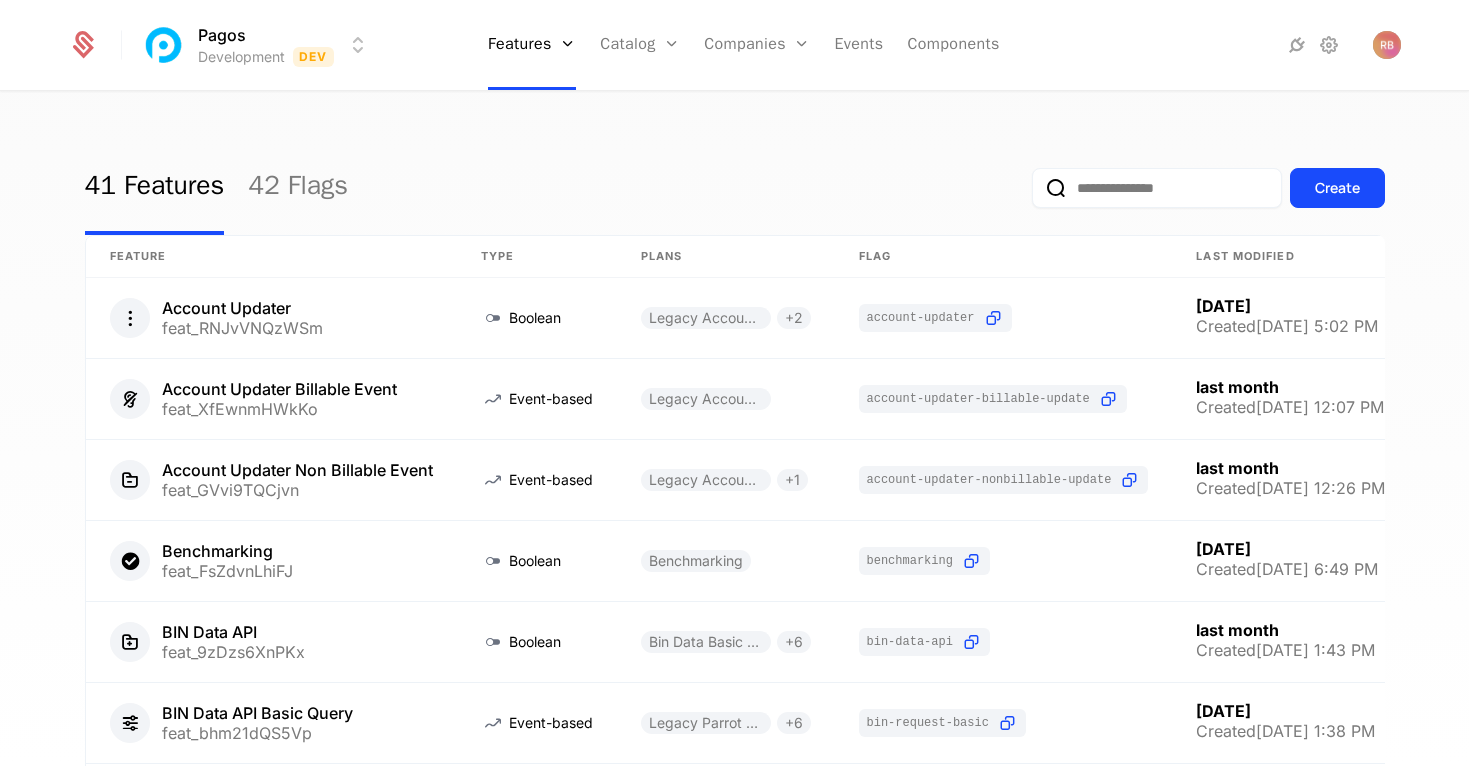 click on "Pagos Development Dev Features Features Flags Catalog Plans Add Ons Configuration Companies Companies Users Events Components 41 Features 42 Flags Create Feature Type Plans Flag Last Modified Account Updater feat_RNJvVNQzWSm Boolean Legacy Account Updater + 2 account-updater 3 months ago Created  4/4/25, 5:02 PM Account Updater Billable Event feat_XfEwnmHWkKo Event-based Legacy Account Updater account-updater-billable-update last month Created  5/21/25, 12:07 PM Account Updater Non Billable Event feat_GVvi9TQCjvn Event-based Legacy Account Updater + 1 account-updater-nonbillable-update last month Created  5/21/25, 12:26 PM Benchmarking feat_FsZdvnLhiFJ Boolean Benchmarking benchmarking 3 months ago Created  3/30/25, 6:49 PM BIN Data API feat_9zDzs6XnPKx Boolean Bin Data Basic Plan + 6 bin-data-api last month Created  5/20/25, 1:43 PM BIN Data API Basic Query feat_bhm21dQS5Vp Event-based Legacy Parrot API Only + 6 bin-request-basic 2 months ago Created  5/1/25, 1:38 PM BIN Data API Enhanced Query + 6" at bounding box center [734, 383] 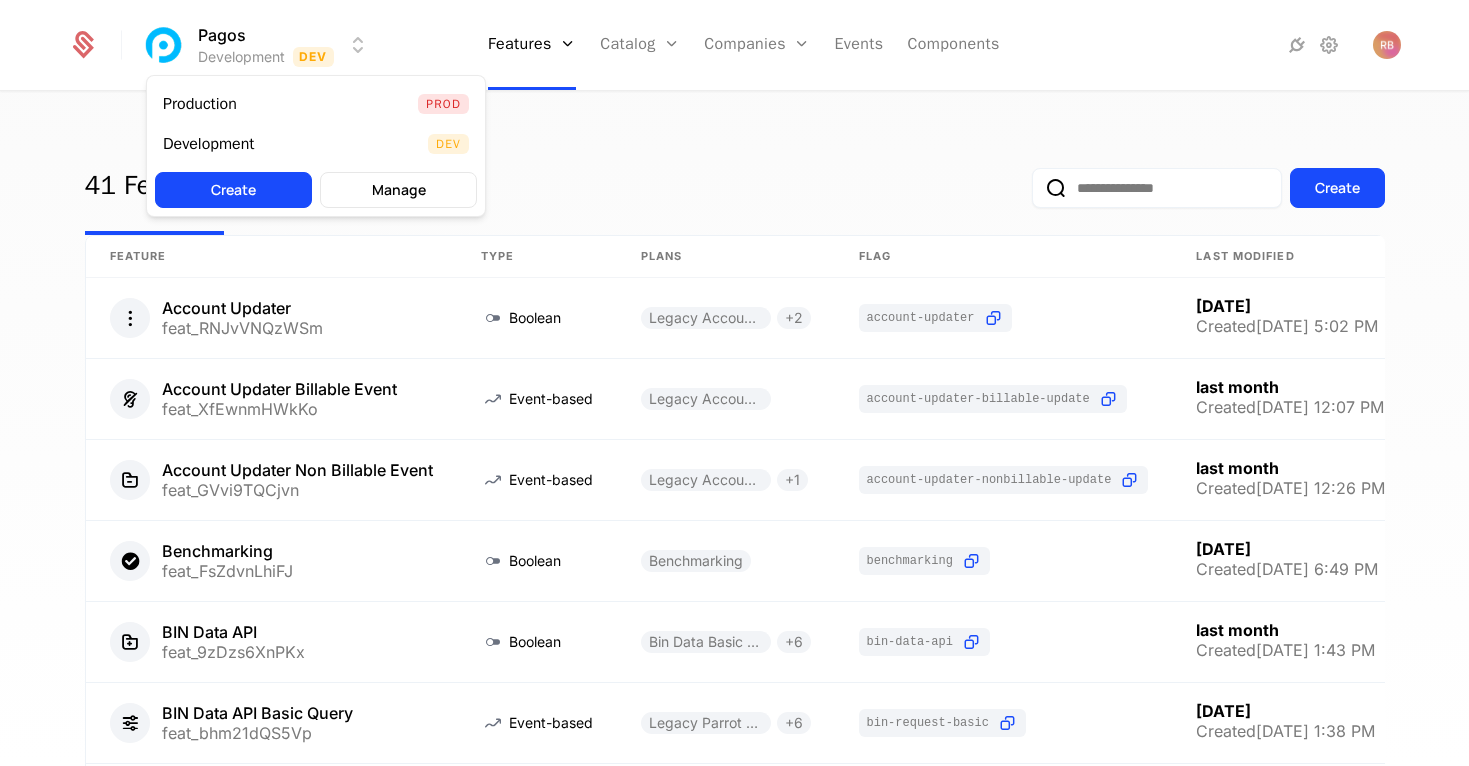 click on "Pagos Development Dev Features Features Flags Catalog Plans Add Ons Configuration Companies Companies Users Events Components 41 Features 42 Flags Create Feature Type Plans Flag Last Modified Account Updater feat_RNJvVNQzWSm Boolean Legacy Account Updater + 2 account-updater 3 months ago Created  4/4/25, 5:02 PM Account Updater Billable Event feat_XfEwnmHWkKo Event-based Legacy Account Updater account-updater-billable-update last month Created  5/21/25, 12:07 PM Account Updater Non Billable Event feat_GVvi9TQCjvn Event-based Legacy Account Updater + 1 account-updater-nonbillable-update last month Created  5/21/25, 12:26 PM Benchmarking feat_FsZdvnLhiFJ Boolean Benchmarking benchmarking 3 months ago Created  3/30/25, 6:49 PM BIN Data API feat_9zDzs6XnPKx Boolean Bin Data Basic Plan + 6 bin-data-api last month Created  5/20/25, 1:43 PM BIN Data API Basic Query feat_bhm21dQS5Vp Event-based Legacy Parrot API Only + 6 bin-request-basic 2 months ago Created  5/1/25, 1:38 PM BIN Data API Enhanced Query + 6" at bounding box center [734, 383] 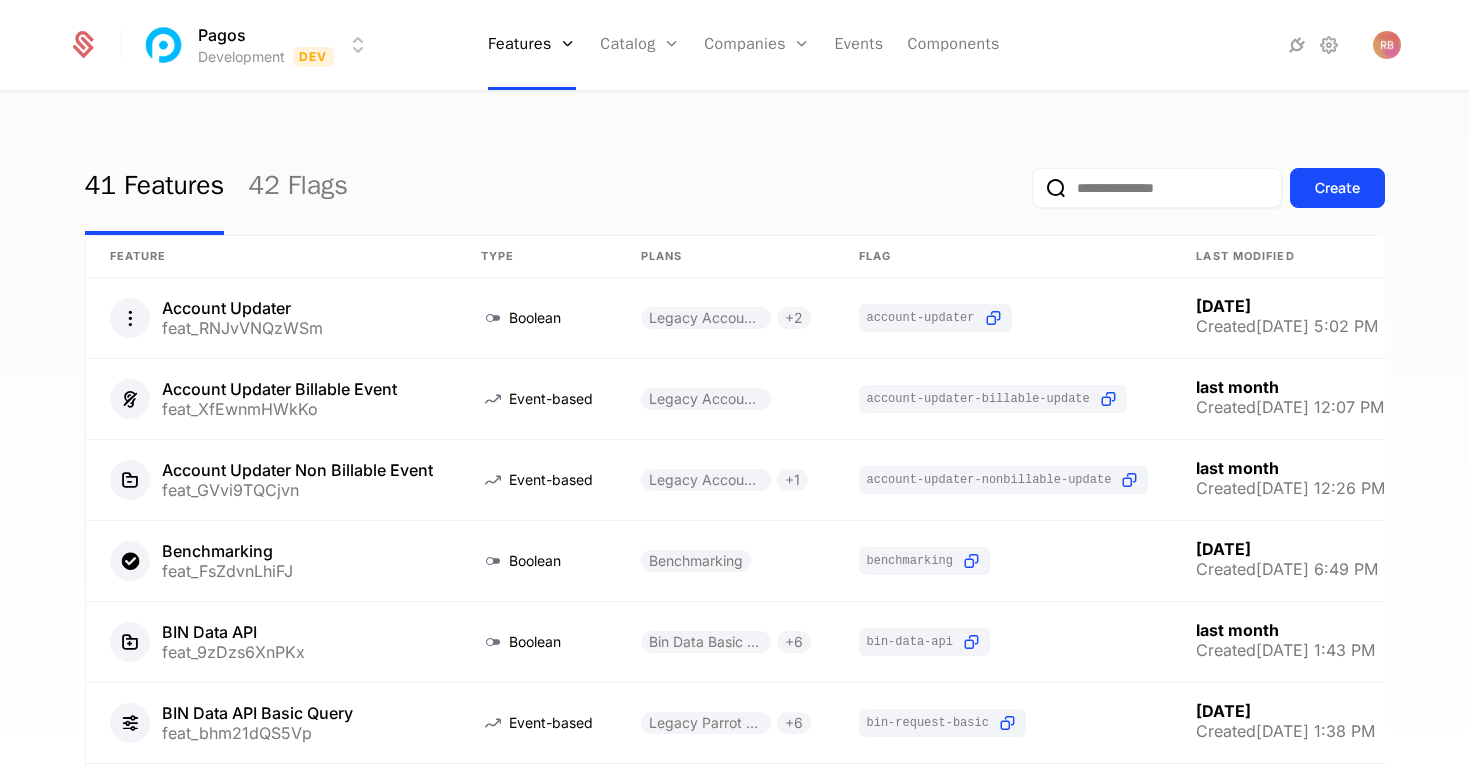 click on "Pagos Development Dev Features Features Flags Catalog Plans Add Ons Configuration Companies Companies Users Events Components 41 Features 42 Flags Create Feature Type Plans Flag Last Modified Account Updater feat_RNJvVNQzWSm Boolean Legacy Account Updater + 2 account-updater 3 months ago Created  4/4/25, 5:02 PM Account Updater Billable Event feat_XfEwnmHWkKo Event-based Legacy Account Updater account-updater-billable-update last month Created  5/21/25, 12:07 PM Account Updater Non Billable Event feat_GVvi9TQCjvn Event-based Legacy Account Updater + 1 account-updater-nonbillable-update last month Created  5/21/25, 12:26 PM Benchmarking feat_FsZdvnLhiFJ Boolean Benchmarking benchmarking 3 months ago Created  3/30/25, 6:49 PM BIN Data API feat_9zDzs6XnPKx Boolean Bin Data Basic Plan + 6 bin-data-api last month Created  5/20/25, 1:43 PM BIN Data API Basic Query feat_bhm21dQS5Vp Event-based Legacy Parrot API Only + 6 bin-request-basic 2 months ago Created  5/1/25, 1:38 PM BIN Data API Enhanced Query + 6" at bounding box center [734, 383] 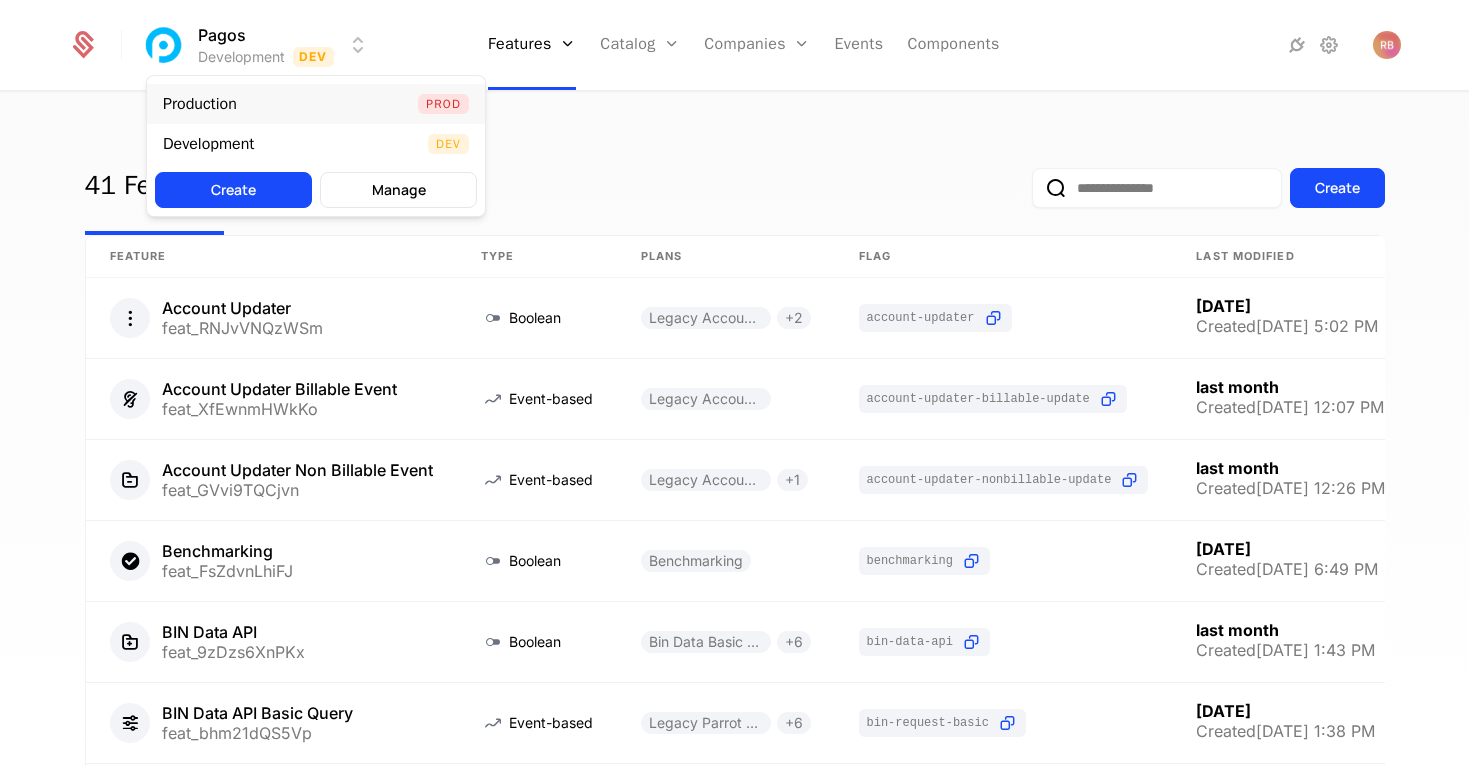 click on "Production Prod" at bounding box center (316, 104) 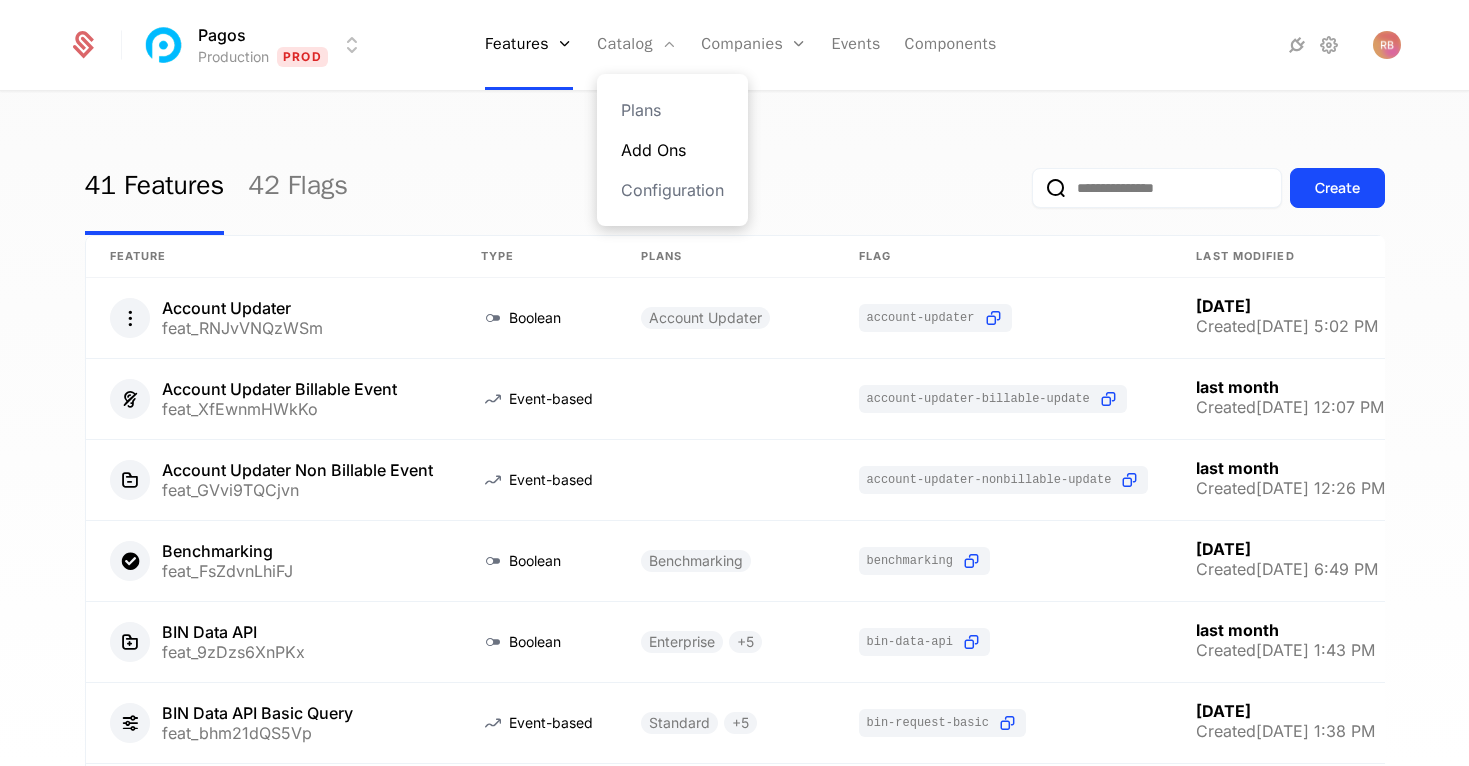 click on "Add Ons" at bounding box center (672, 150) 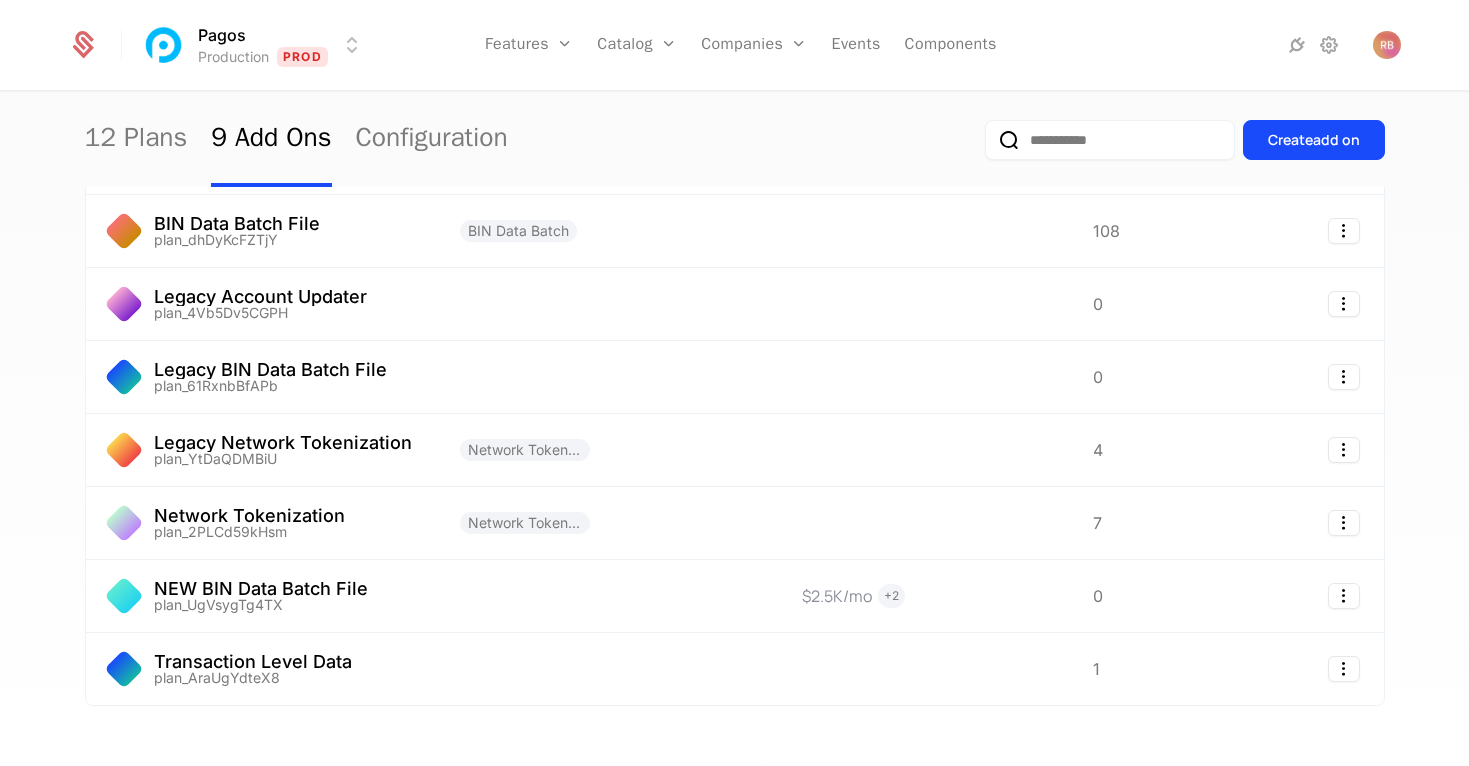 scroll, scrollTop: 269, scrollLeft: 0, axis: vertical 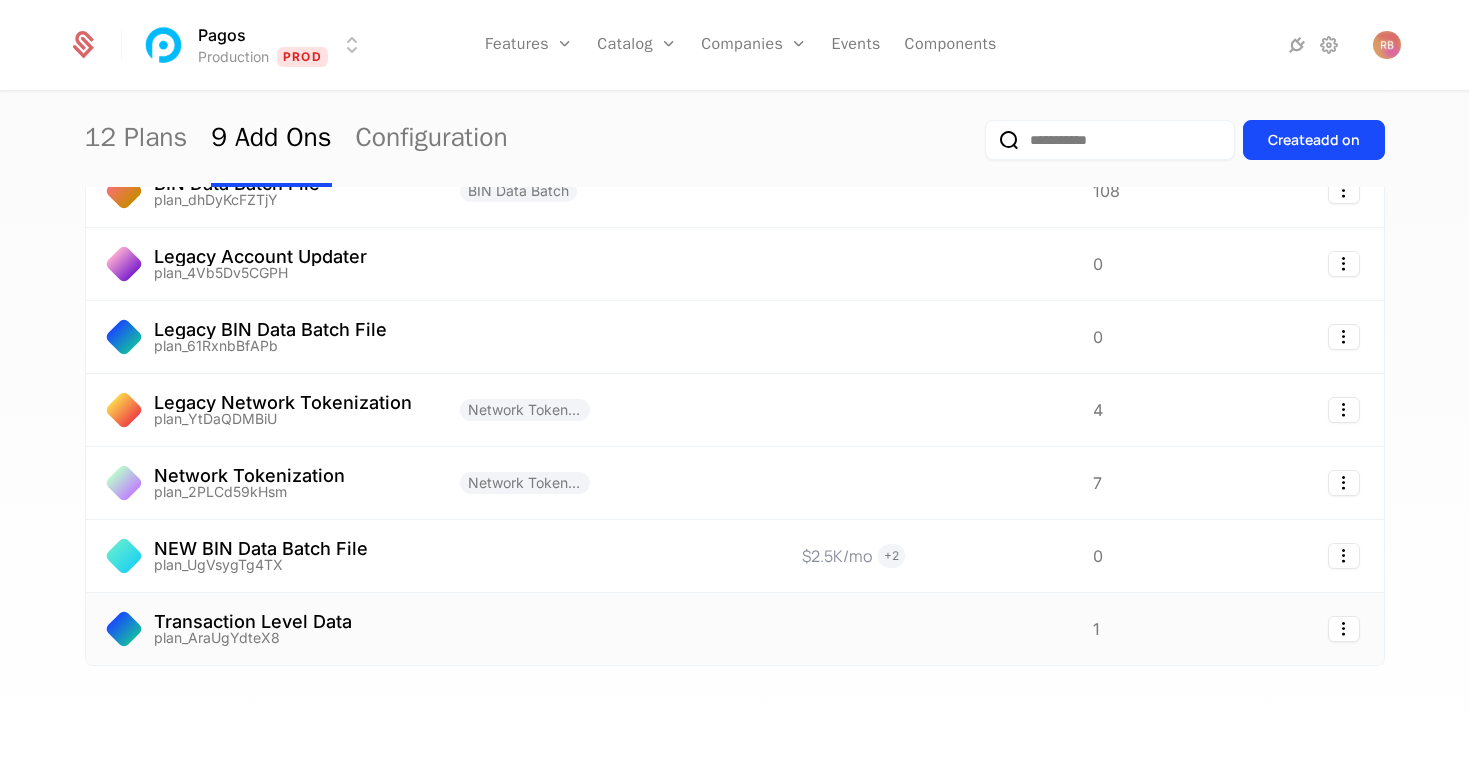 click on "Transaction Level Data plan_AraUgYdteX8" at bounding box center (261, 629) 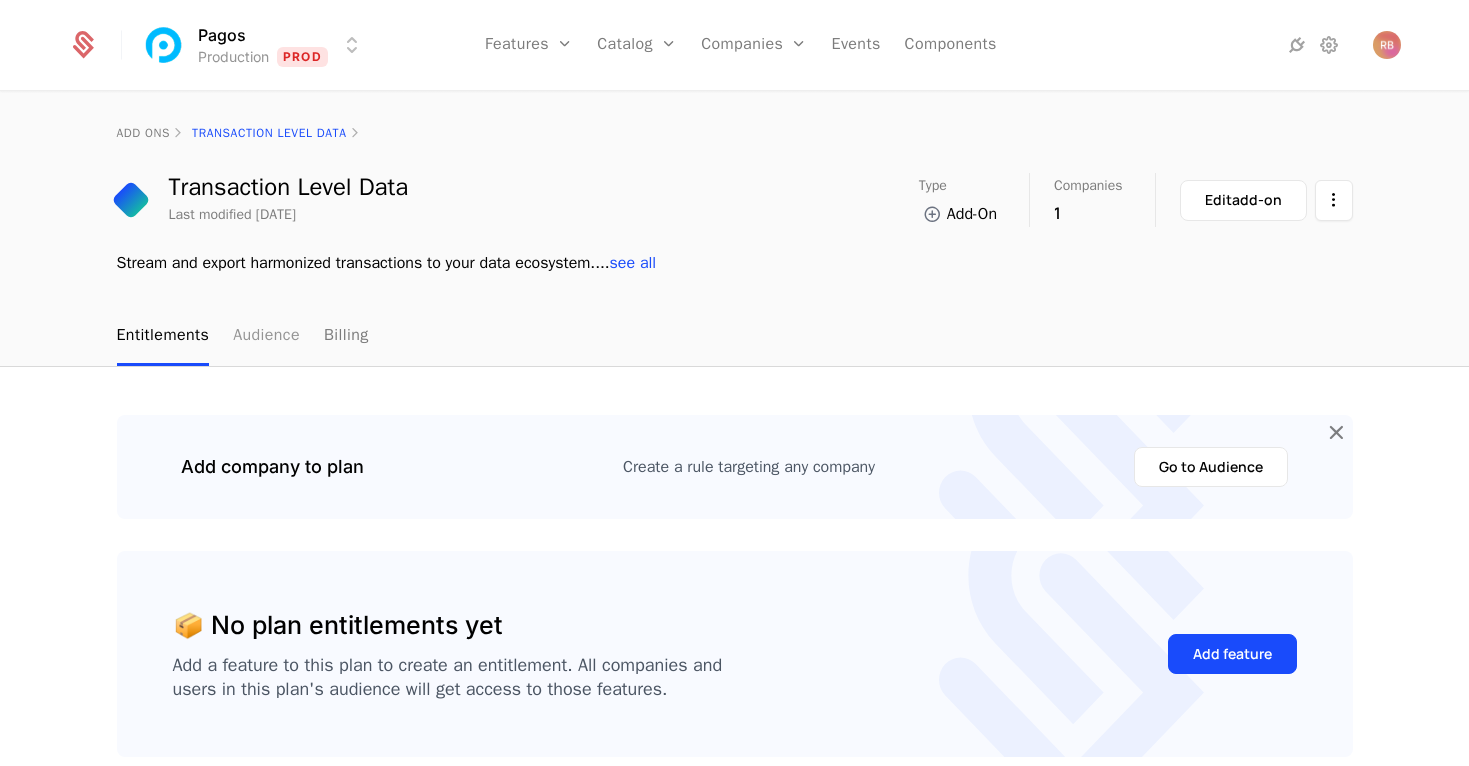 click on "Audience" at bounding box center [266, 336] 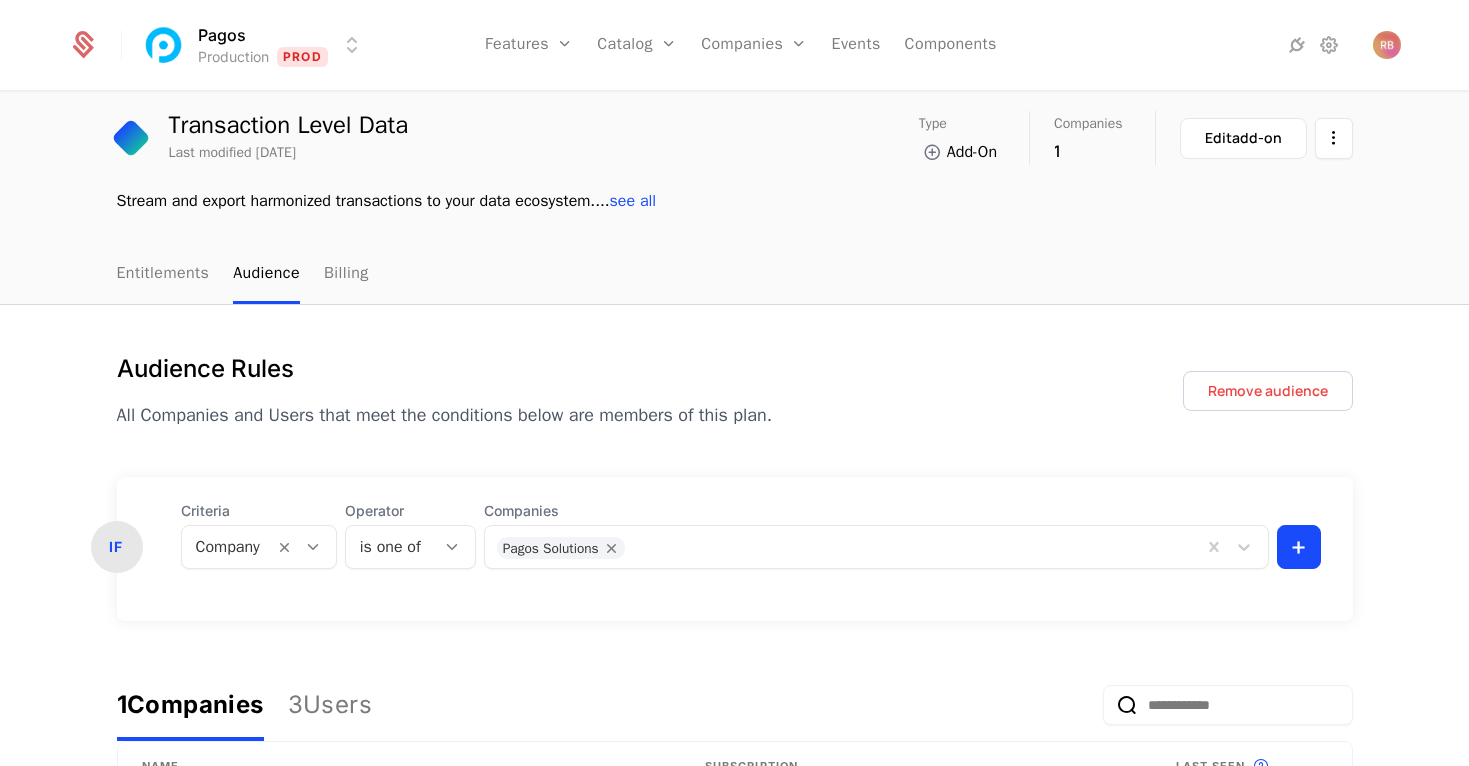 scroll, scrollTop: 0, scrollLeft: 0, axis: both 